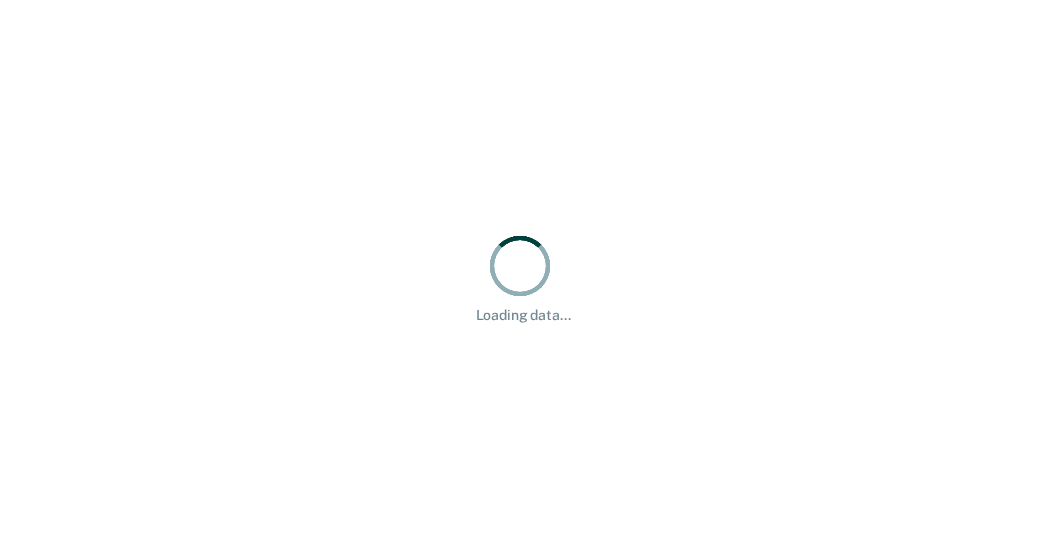 scroll, scrollTop: 0, scrollLeft: 0, axis: both 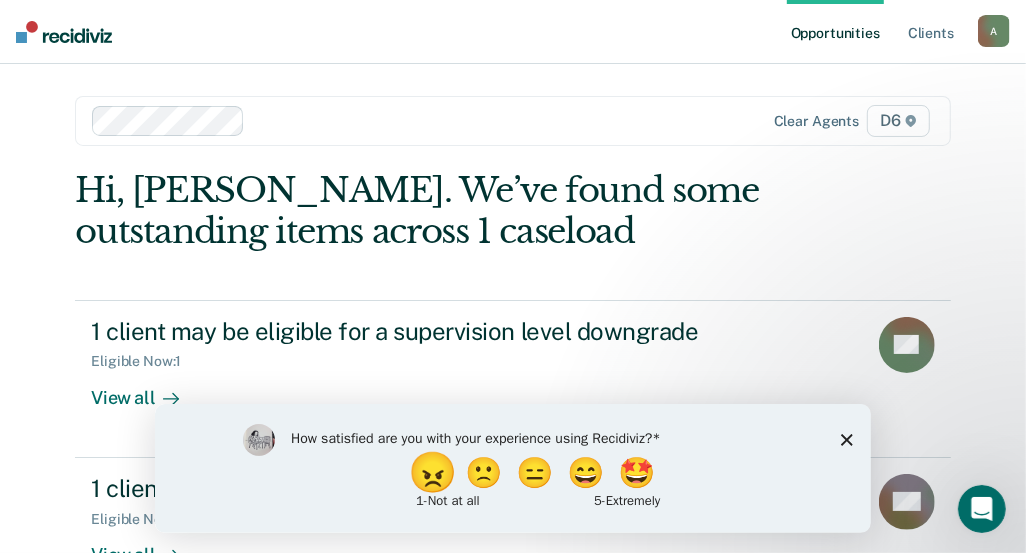 click on "😠" at bounding box center (434, 472) 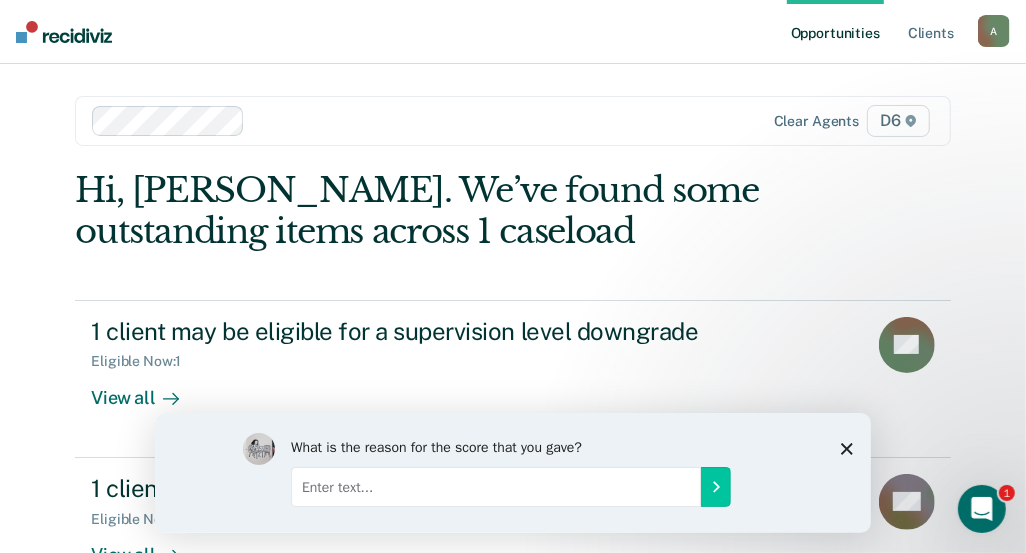 click 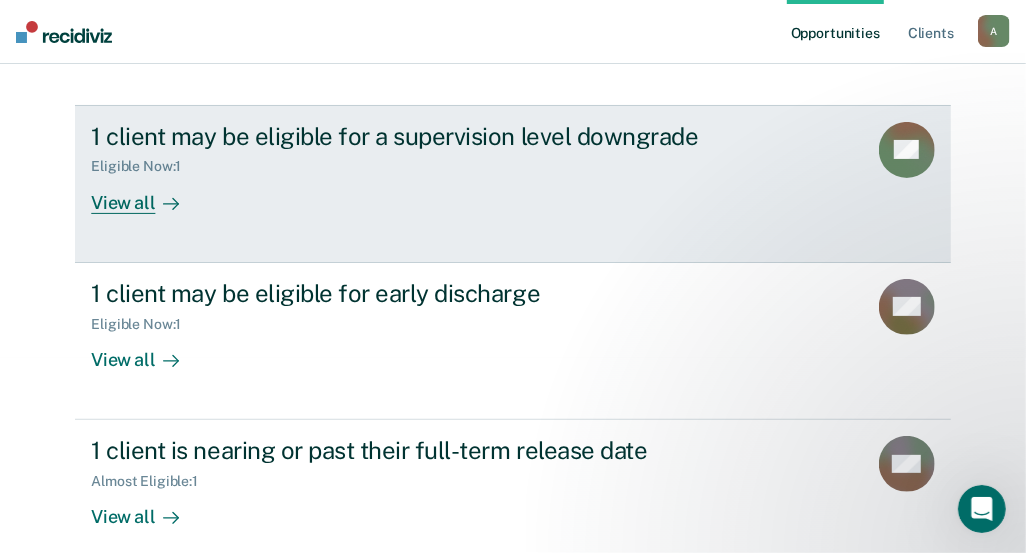 scroll, scrollTop: 200, scrollLeft: 0, axis: vertical 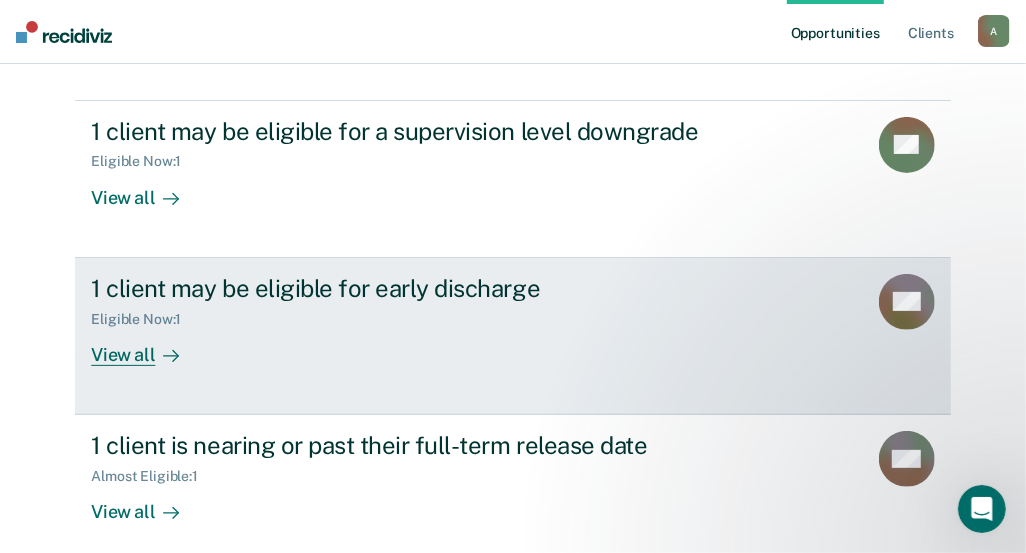 click on "View all" at bounding box center (147, 346) 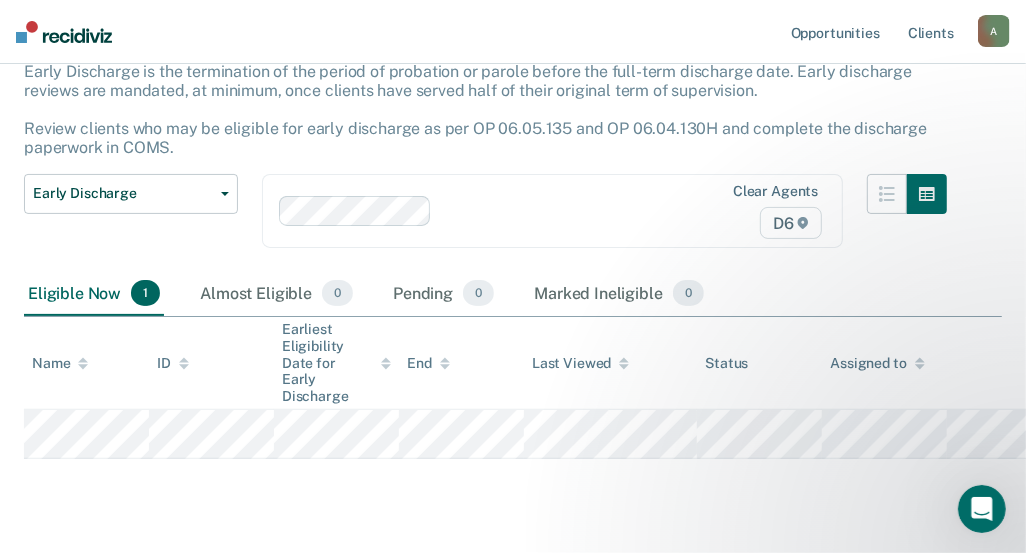 scroll, scrollTop: 138, scrollLeft: 0, axis: vertical 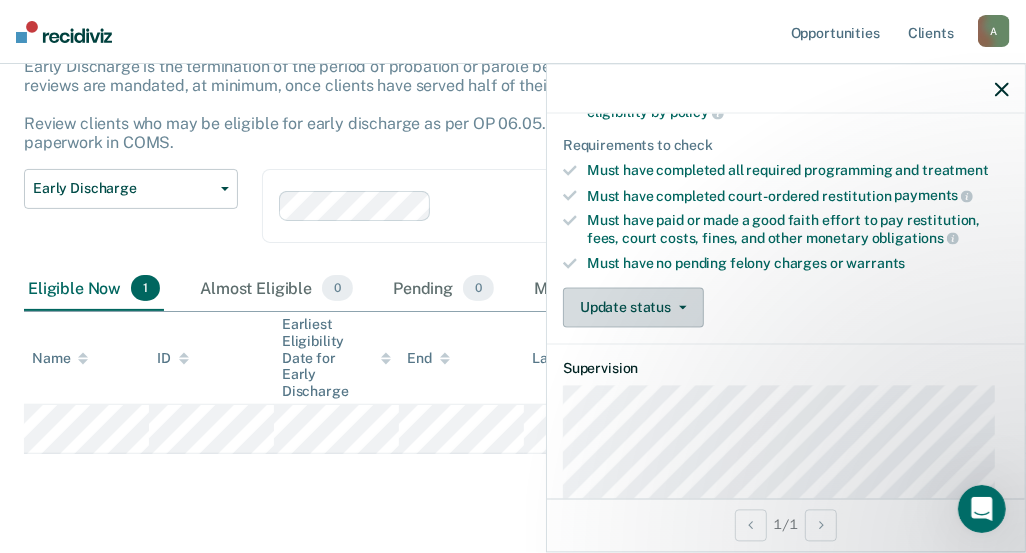 click on "Update status" at bounding box center (633, 308) 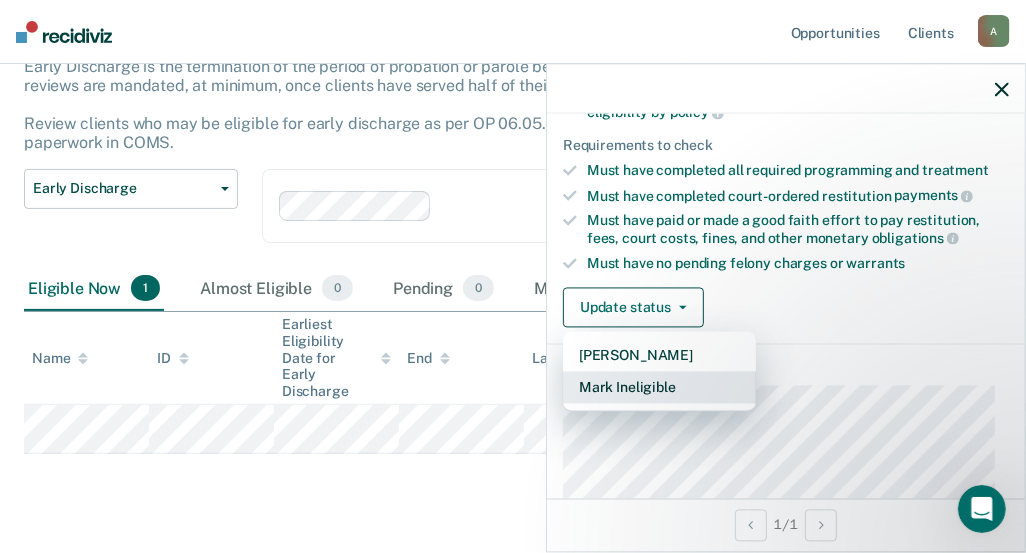 click on "Mark Ineligible" at bounding box center (659, 388) 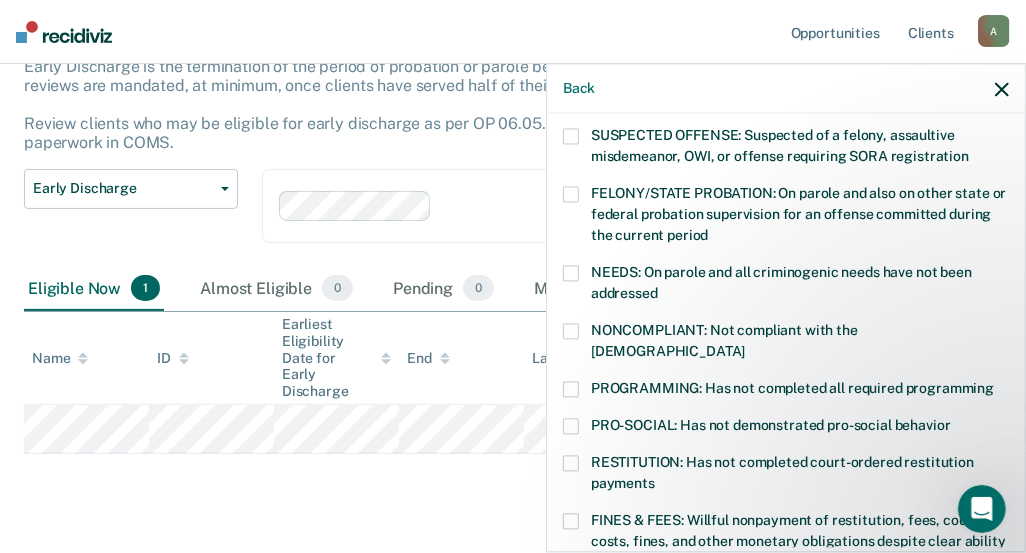 scroll, scrollTop: 0, scrollLeft: 0, axis: both 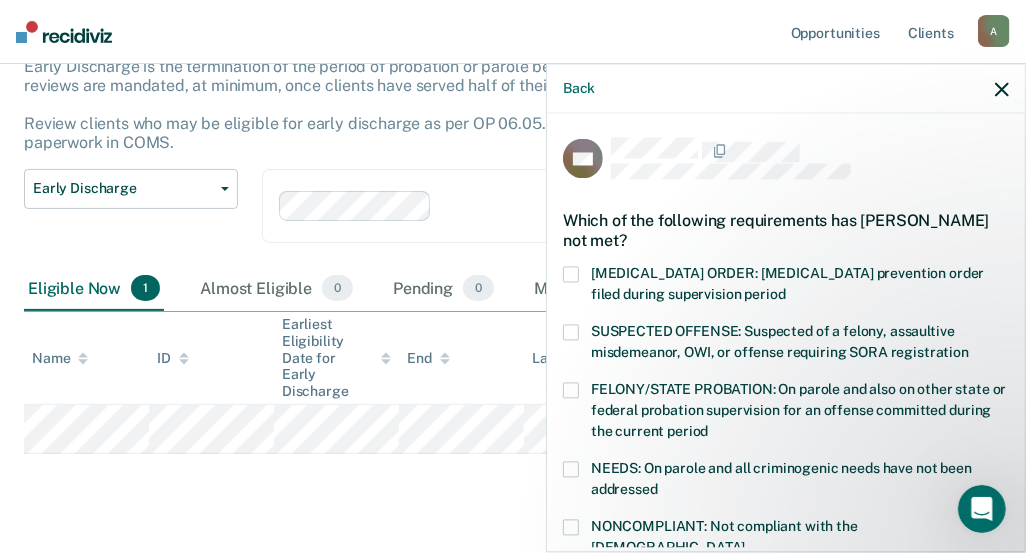 click on "SUSPECTED OFFENSE: Suspected of a felony, assaultive misdemeanor, OWI, or offense requiring SORA registration" at bounding box center (786, 345) 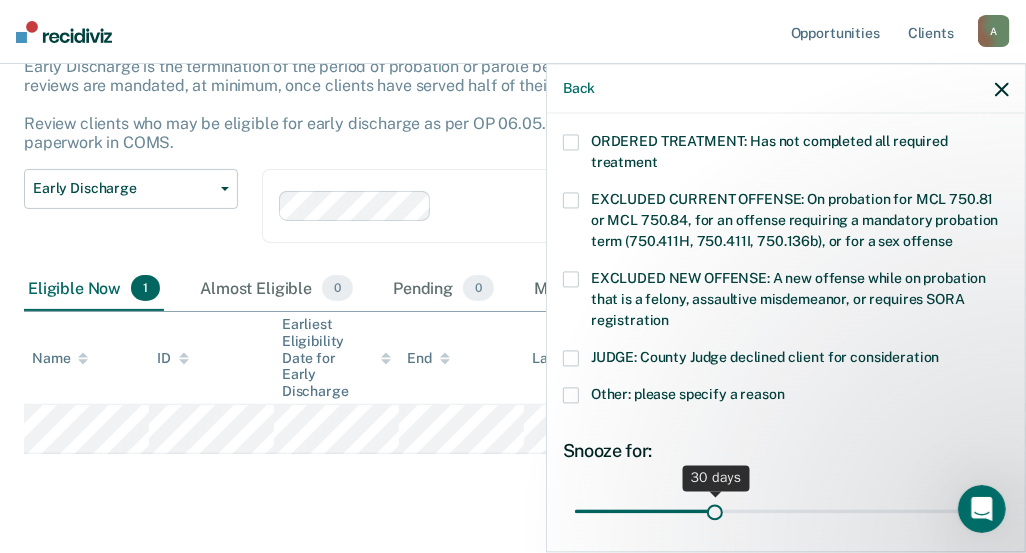 scroll, scrollTop: 823, scrollLeft: 0, axis: vertical 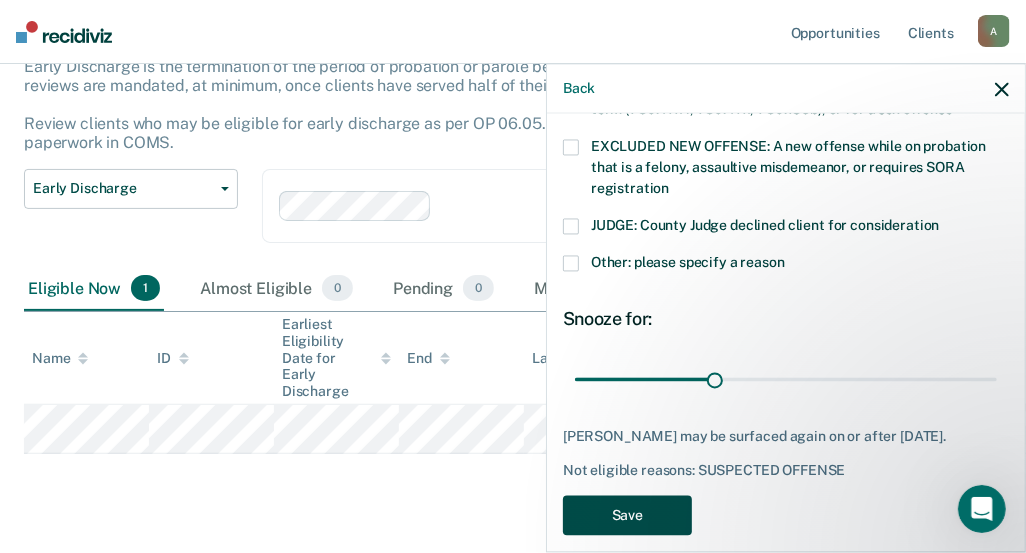 click on "Save" at bounding box center [627, 515] 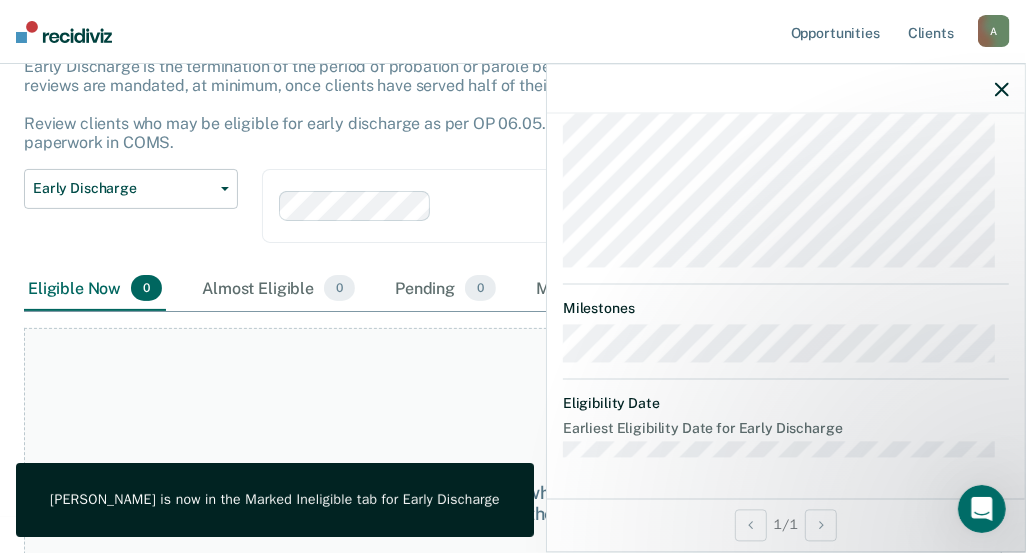 scroll, scrollTop: 734, scrollLeft: 0, axis: vertical 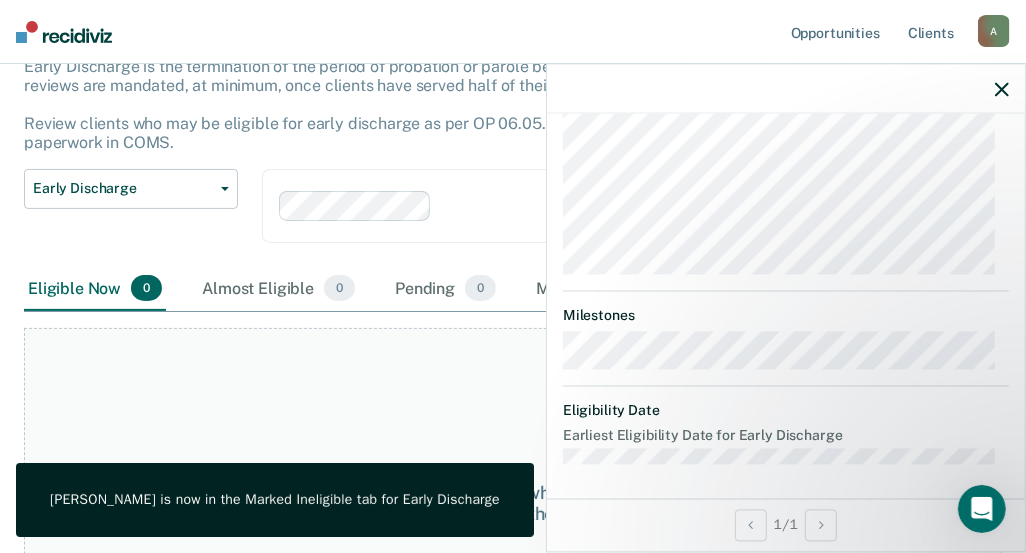 click 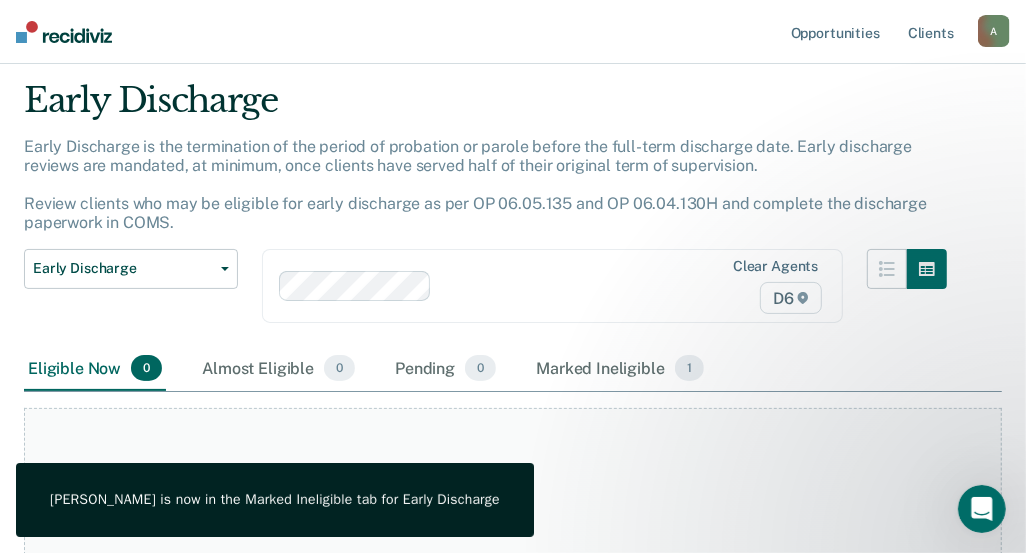 scroll, scrollTop: 0, scrollLeft: 0, axis: both 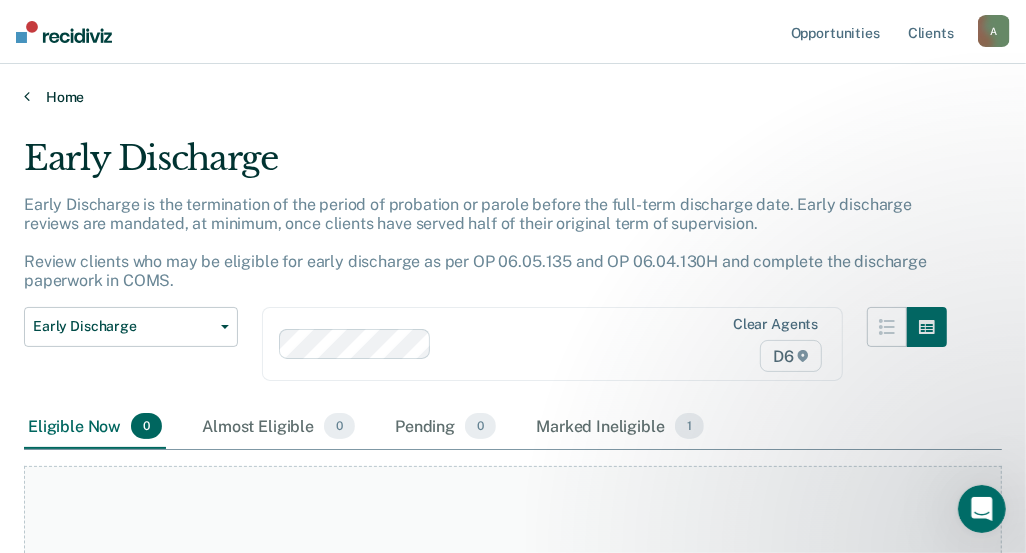 click on "Home" at bounding box center [513, 97] 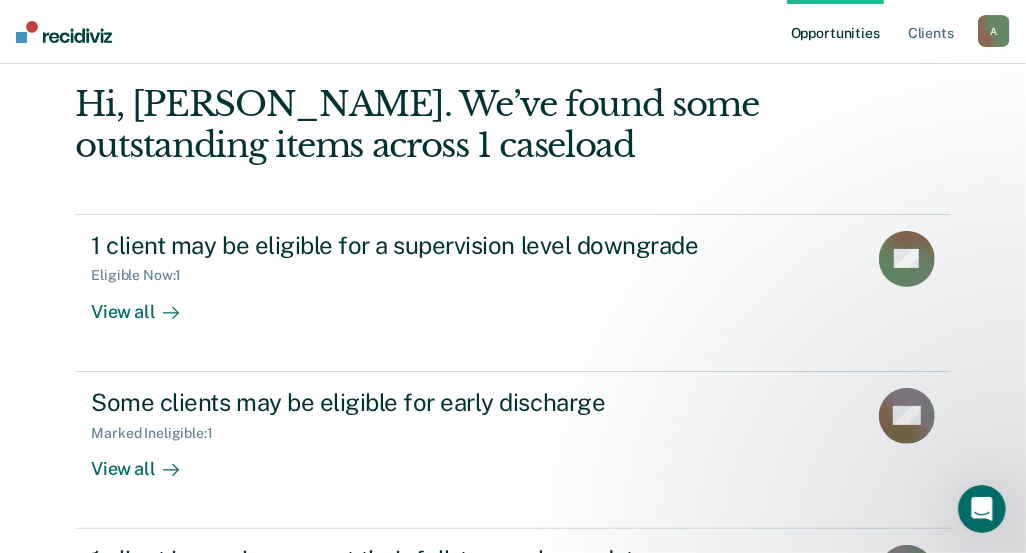 scroll, scrollTop: 200, scrollLeft: 0, axis: vertical 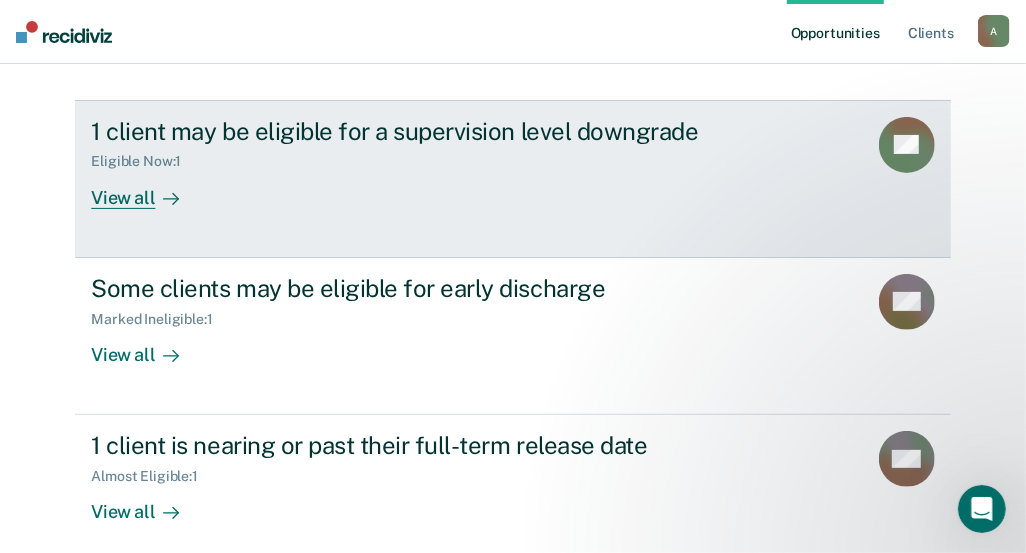 click on "View all" at bounding box center (147, 189) 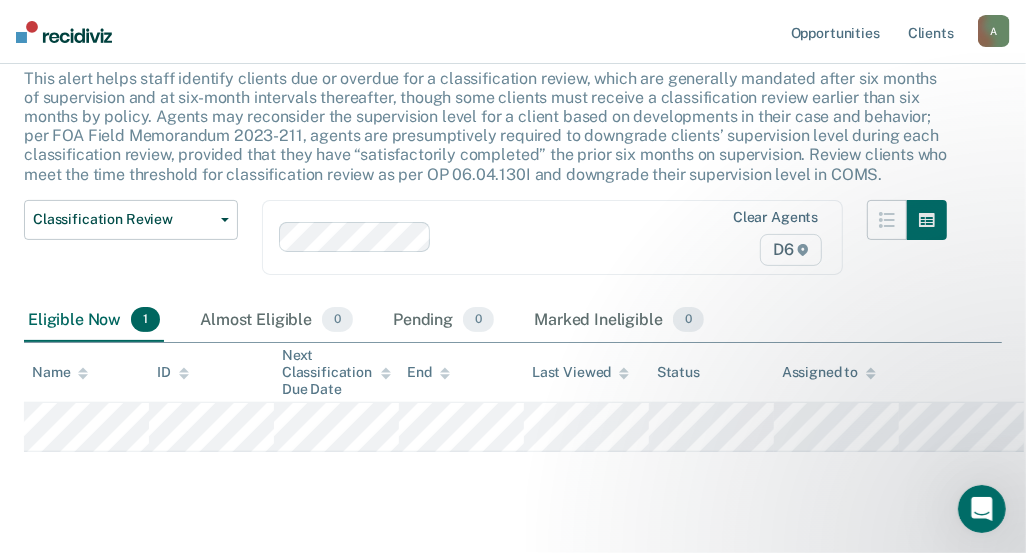 scroll, scrollTop: 140, scrollLeft: 0, axis: vertical 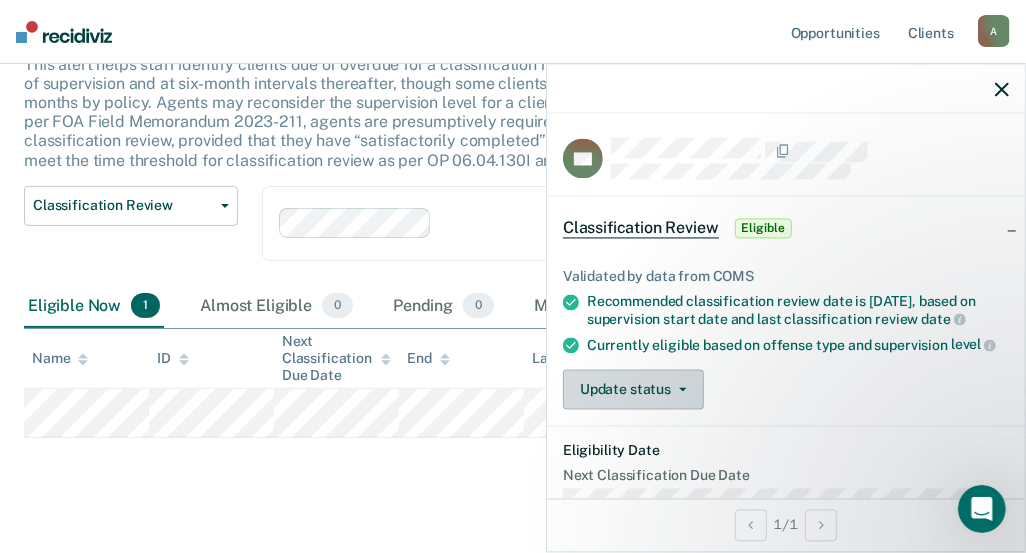 click on "Update status" at bounding box center [633, 390] 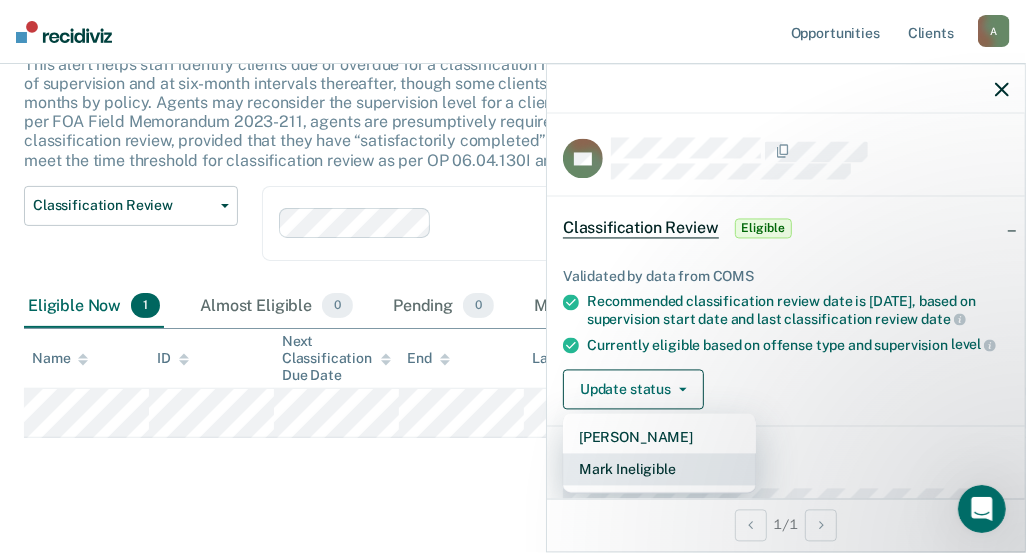 click on "Mark Ineligible" at bounding box center (659, 470) 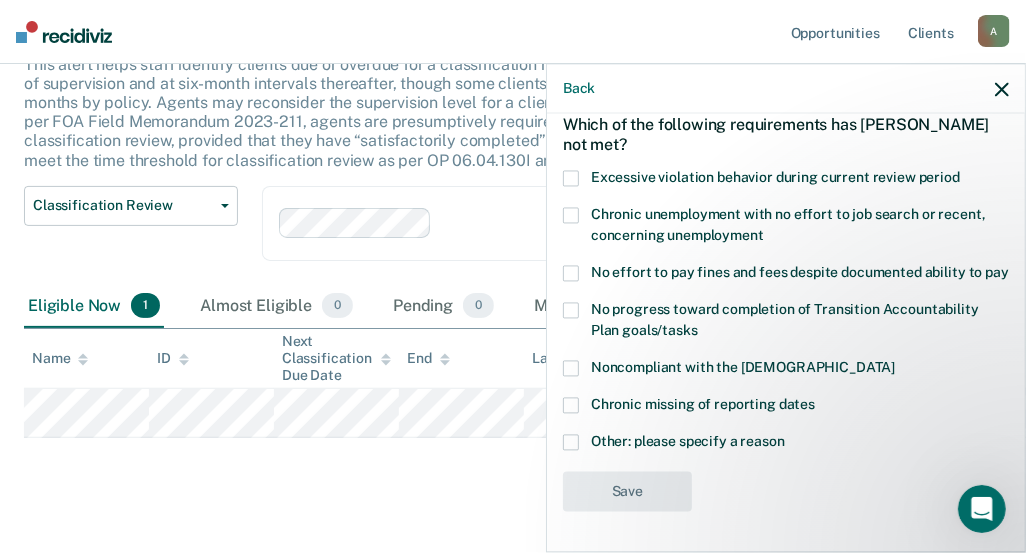 scroll, scrollTop: 0, scrollLeft: 0, axis: both 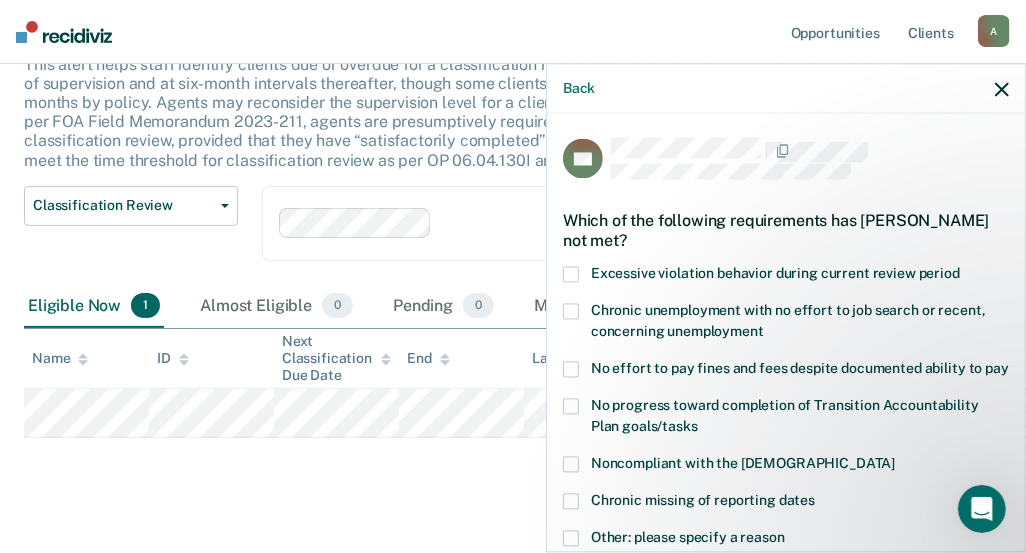 click at bounding box center (571, 311) 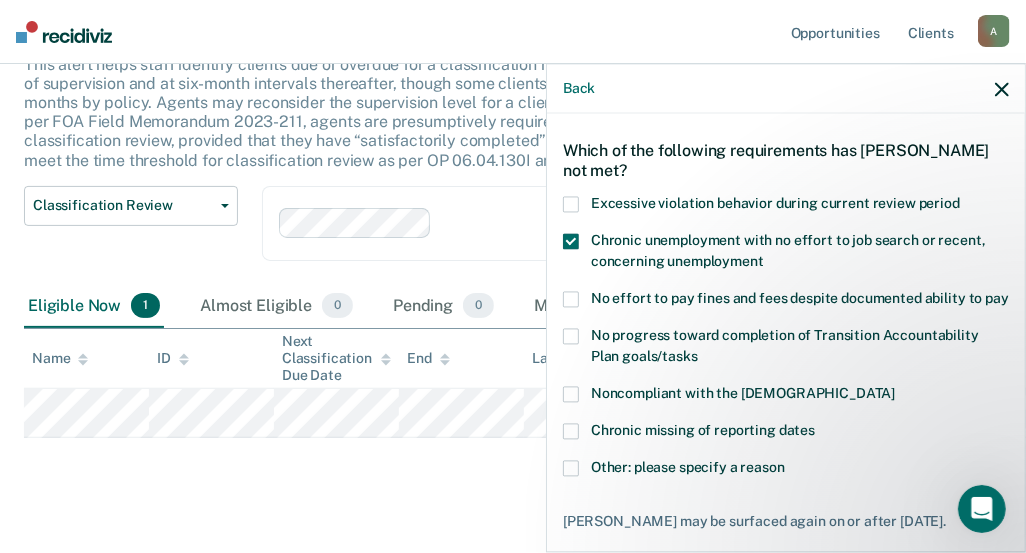 scroll, scrollTop: 100, scrollLeft: 0, axis: vertical 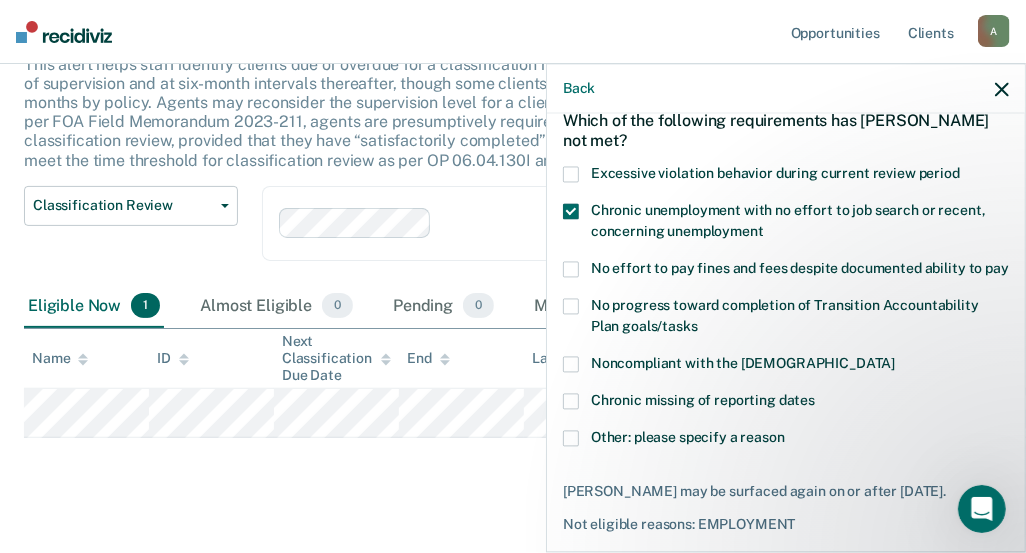click at bounding box center [571, 438] 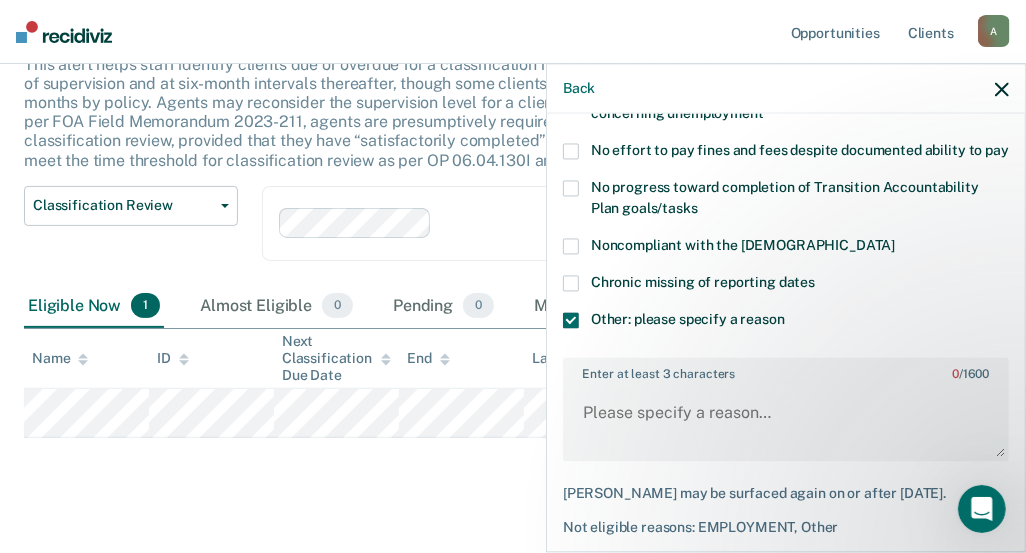 scroll, scrollTop: 300, scrollLeft: 0, axis: vertical 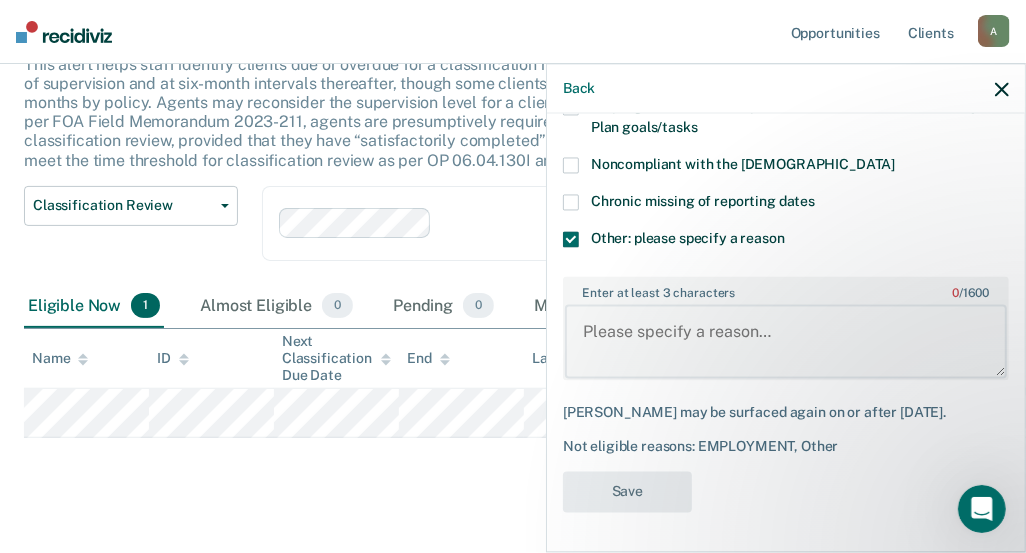 click on "Enter at least 3 characters 0  /  1600" at bounding box center (786, 342) 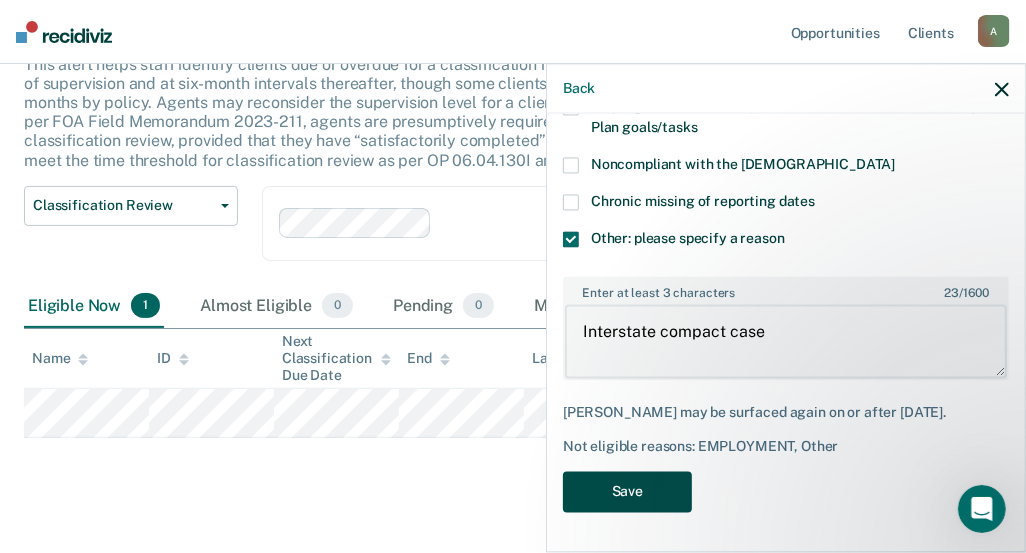 type on "Interstate compact case" 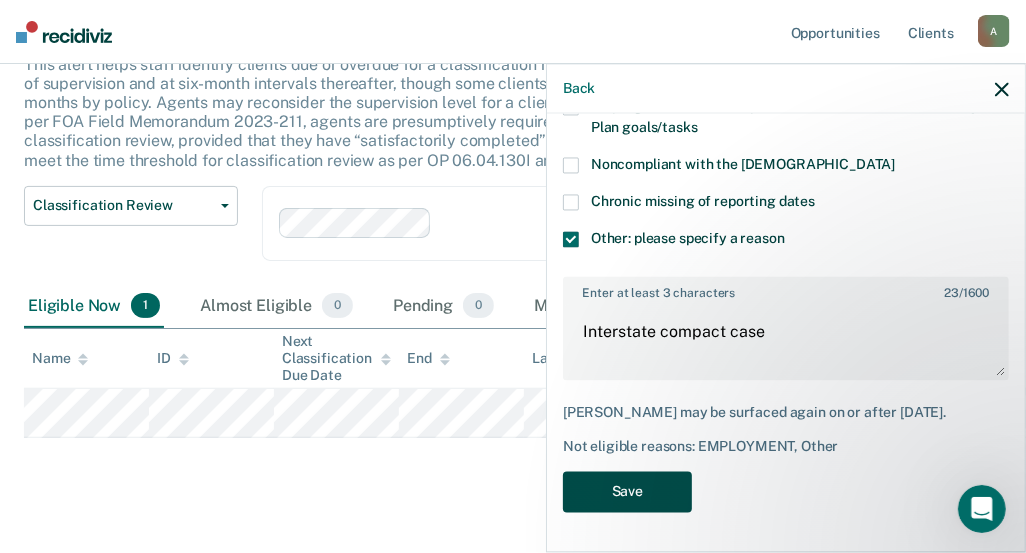 click on "Save" at bounding box center (627, 491) 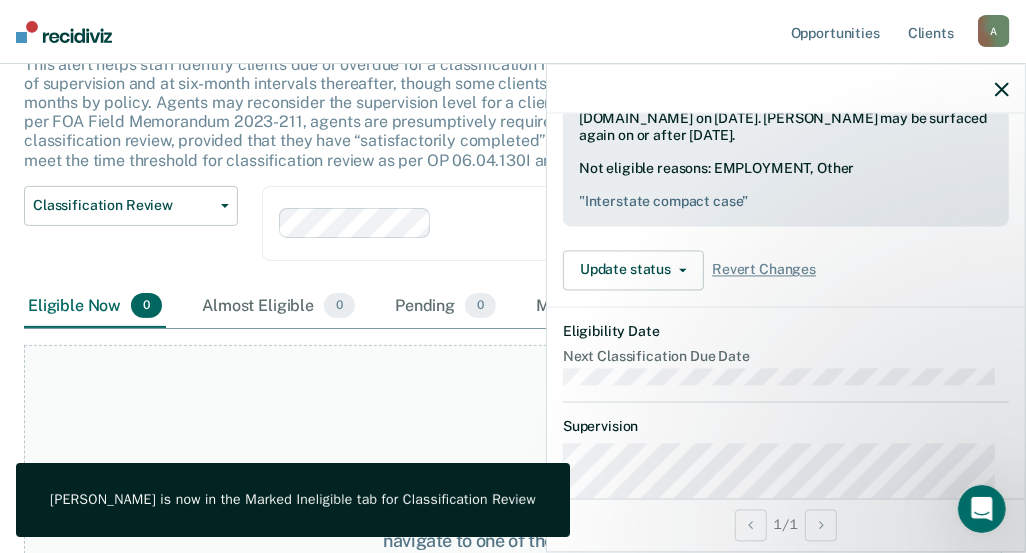 click on "At this time, there are no clients who are Eligible Now. Please navigate to one of the other tabs." at bounding box center (513, 530) 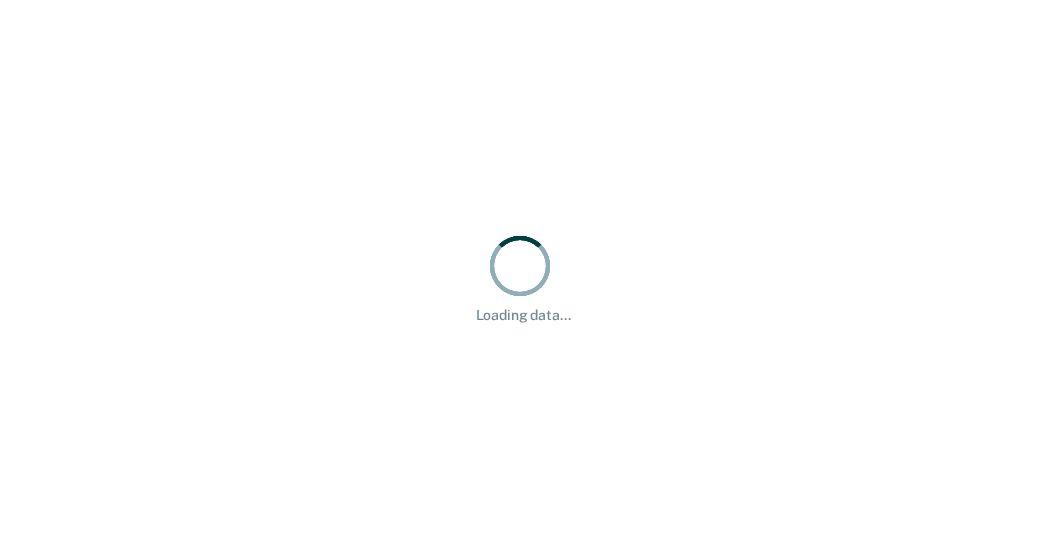 scroll, scrollTop: 0, scrollLeft: 0, axis: both 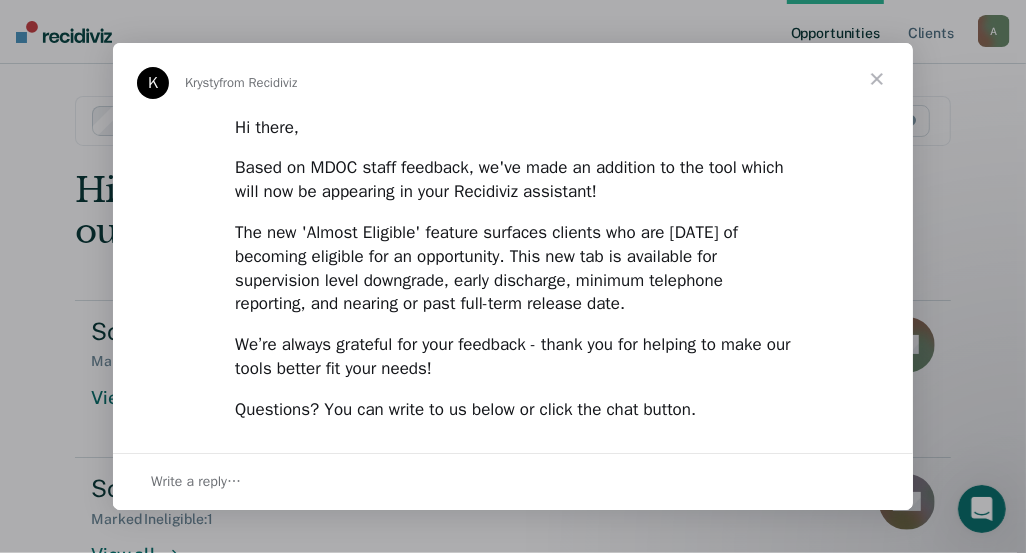 click at bounding box center [877, 79] 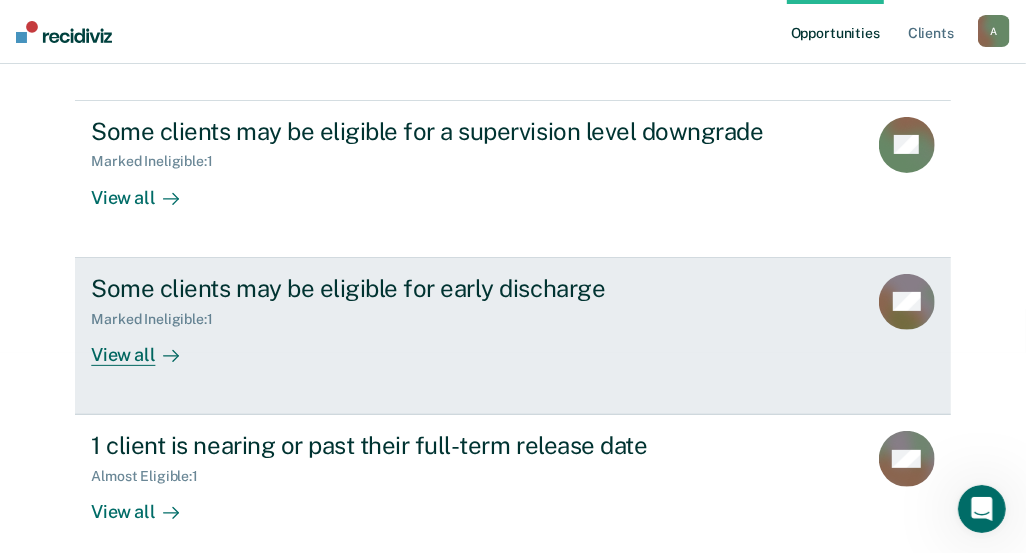 scroll, scrollTop: 216, scrollLeft: 0, axis: vertical 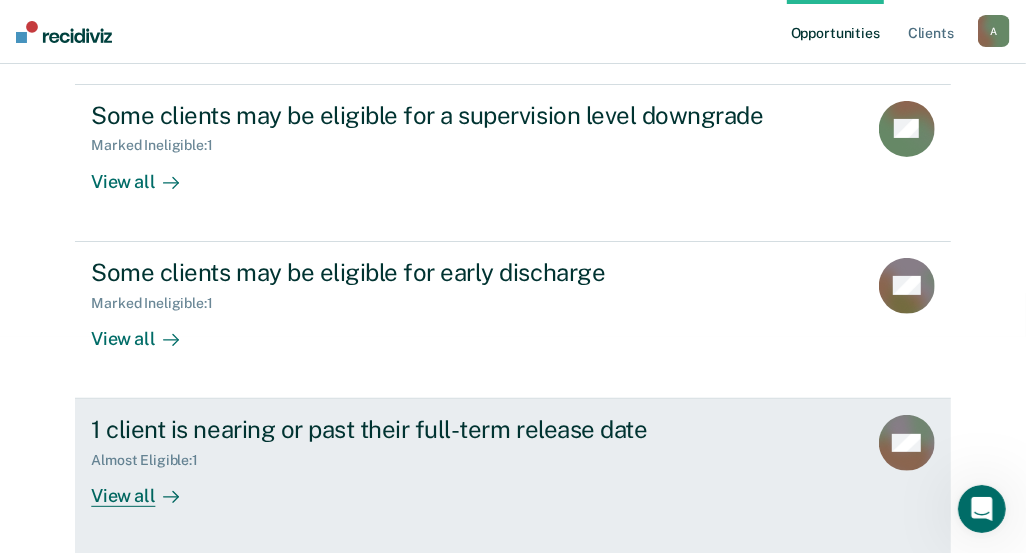 click on "View all" at bounding box center (147, 488) 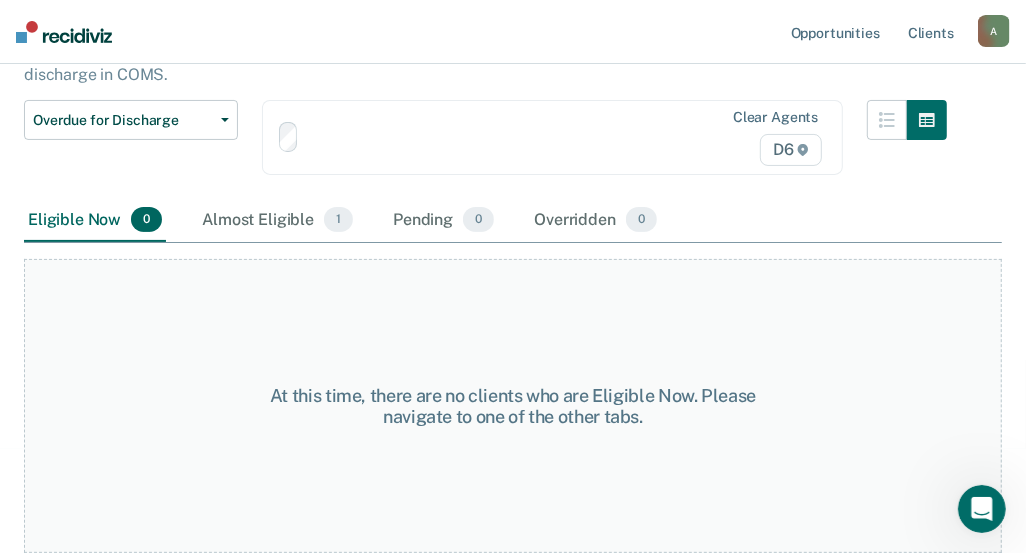 scroll, scrollTop: 0, scrollLeft: 0, axis: both 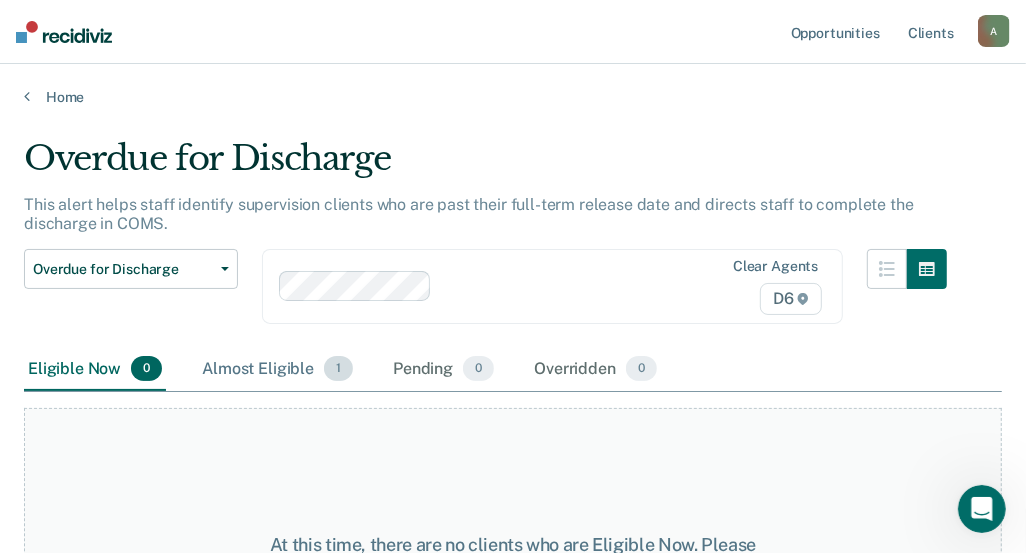 click on "Almost Eligible 1" at bounding box center [277, 370] 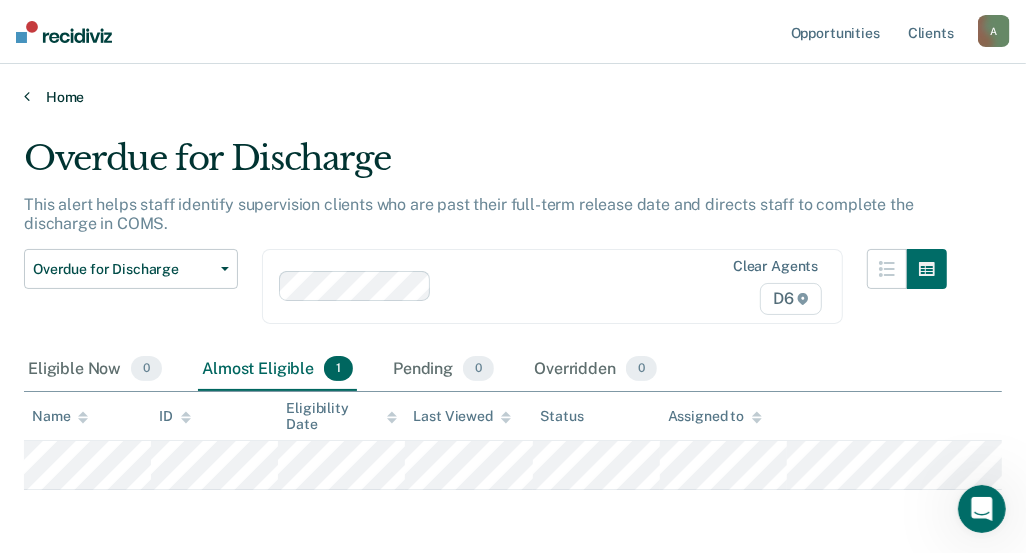 click on "Home" at bounding box center [513, 97] 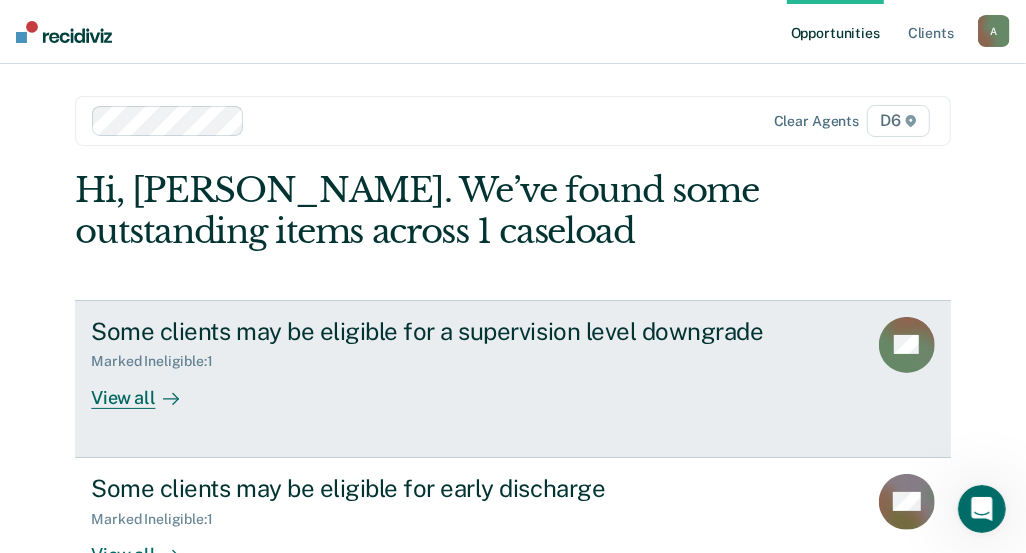 click on "View all" at bounding box center [147, 389] 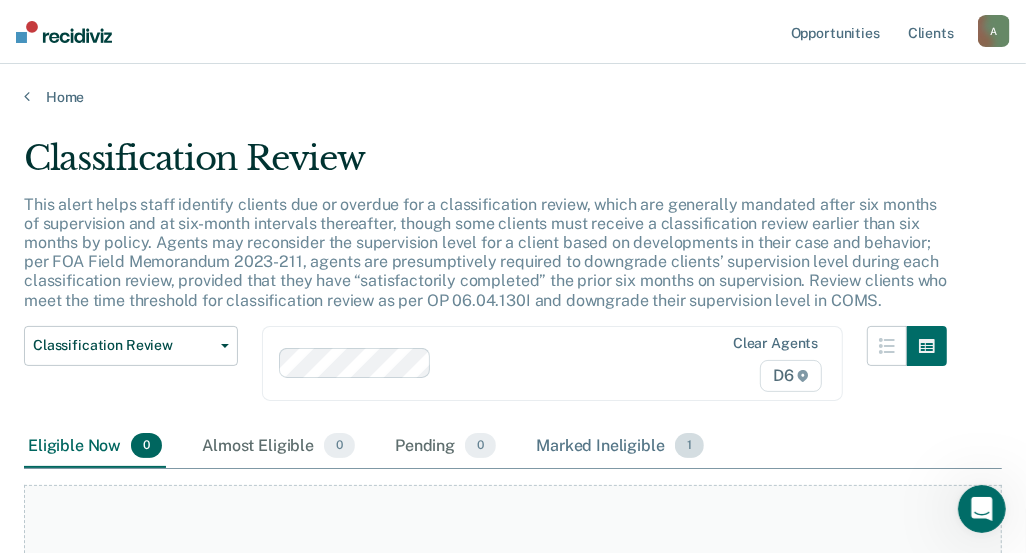 click on "Marked Ineligible 1" at bounding box center [620, 447] 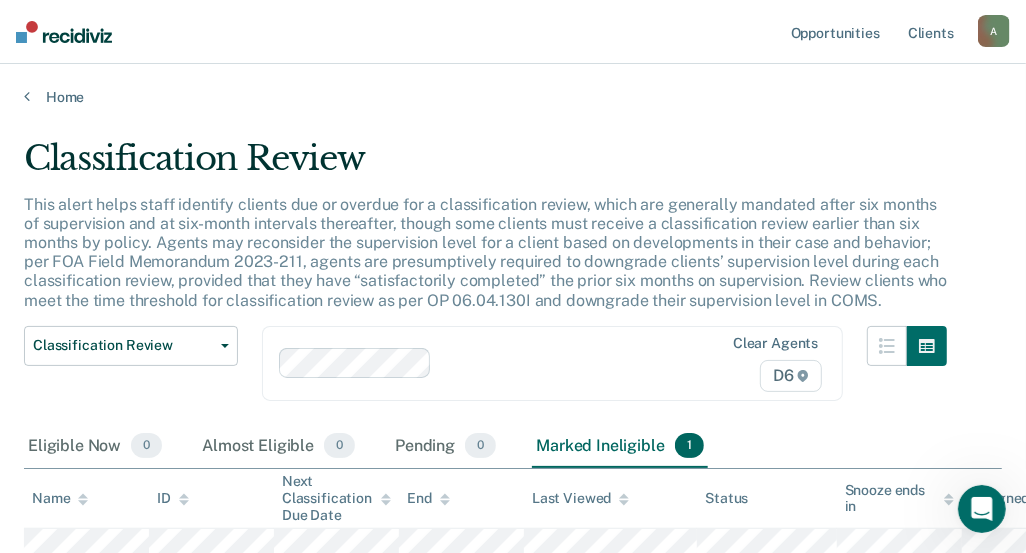 scroll, scrollTop: 100, scrollLeft: 0, axis: vertical 